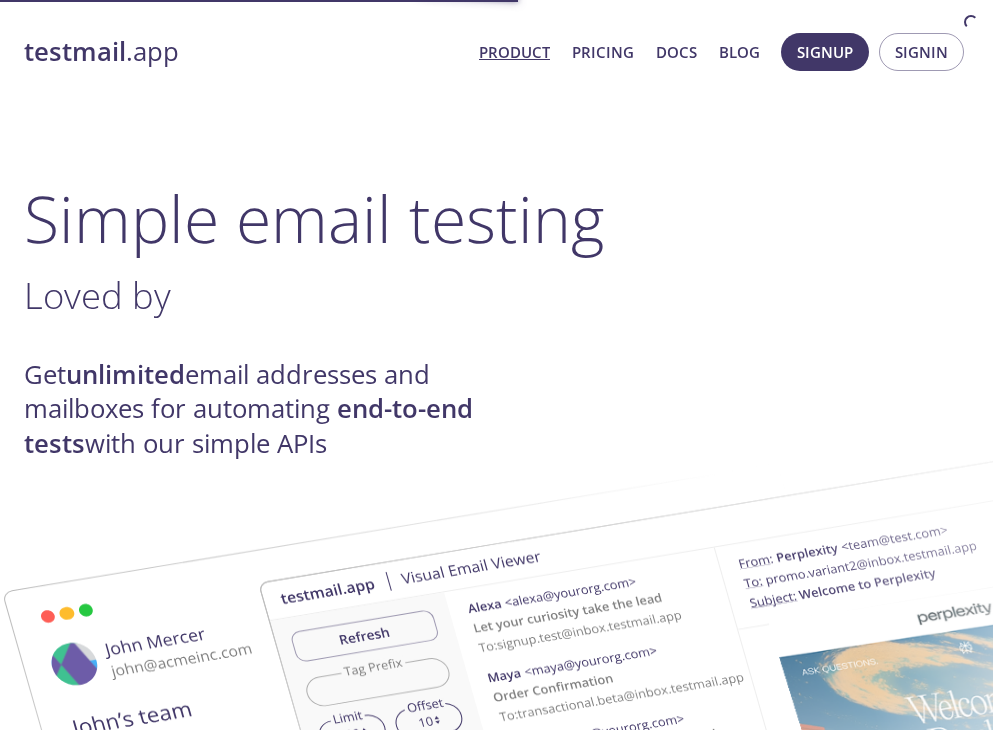 scroll, scrollTop: 0, scrollLeft: 0, axis: both 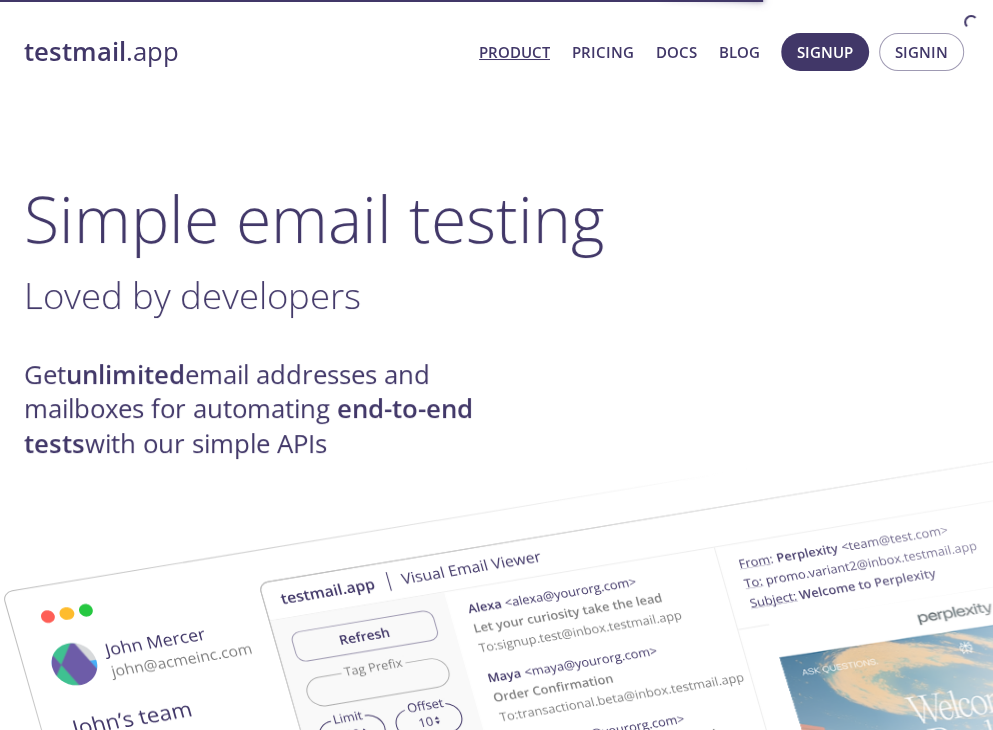 click on "Доступ до простору імен:
testmail .app Product Pricing Docs Blog Signup Signin Simple email testing Loved by developers  . Get  unlimited  email addresses and mailboxes for automating   end-to-end tests  with our simple APIs Helping teams at Get started   with our  free  forever plan No credit card required How it works: We  receive ,   parse ,   spam-test , and   index  your emails for easy retrieval via API Never spam real customers by mistake - send your test emails to   { namespace } . { tag } @inbox.testmail.app . Signup   to get your   { namespace } . The   { tag }   can be  anything : each tag makes a separate email, so you can   create unlimited real email addresses and mailboxes on the fly   by simply changing the tag! Use our   simple JSON API  or our   powerful GraphQL API   to query your emails (see   docs ) Use   any HTTP or GraphQL client   of your choice in   any language or environment   including CI/CD pipelines. Take it further with awesome features like   advanced search   with wildcard match,   "live" queries" at bounding box center (496, 2948) 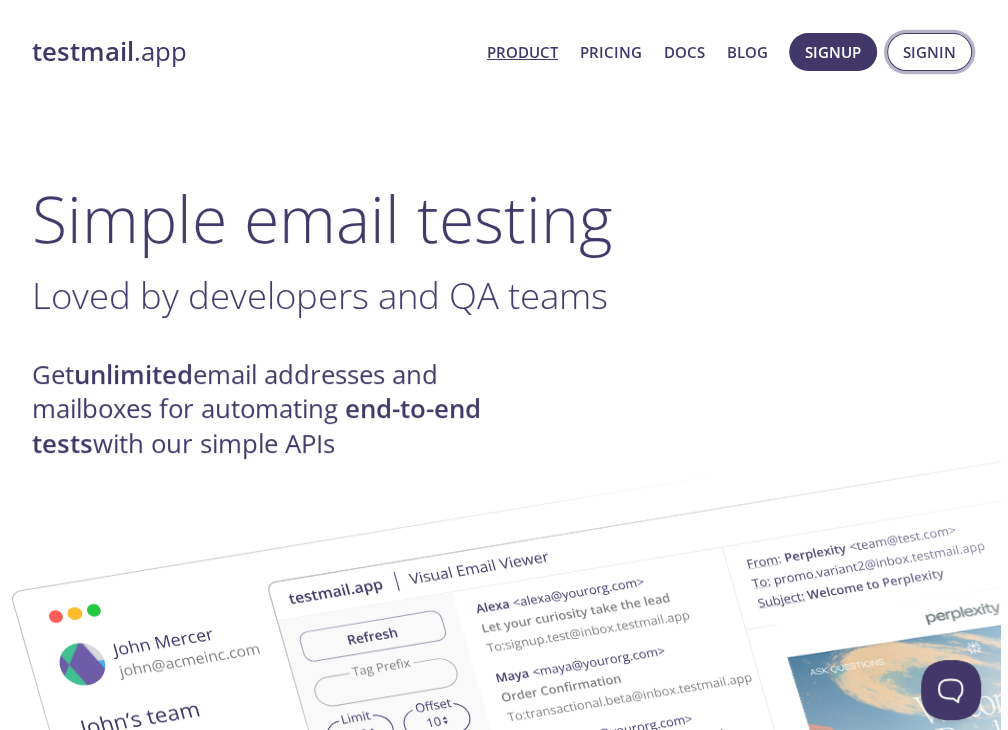 scroll, scrollTop: 0, scrollLeft: 0, axis: both 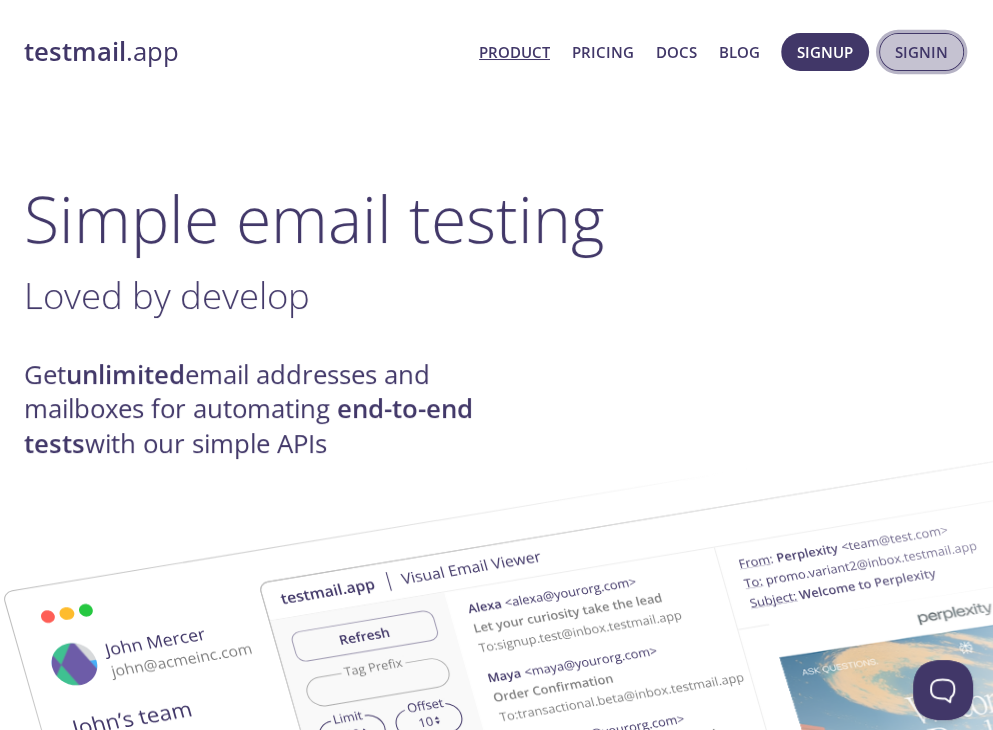 click on "Signin" at bounding box center [921, 52] 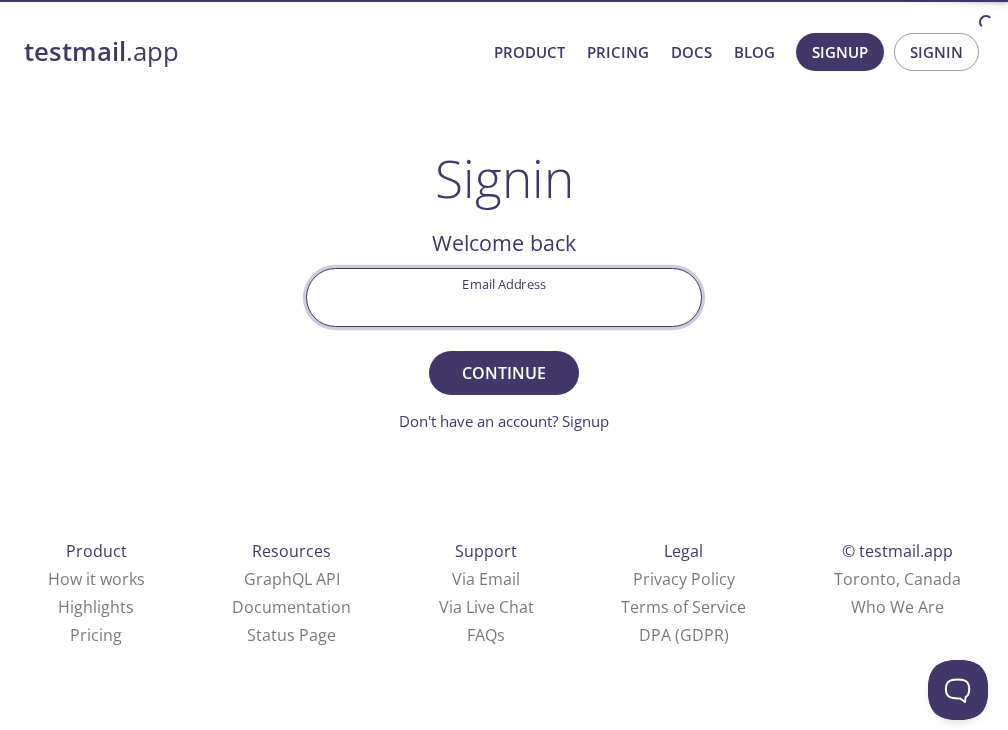 click on "Email Address" at bounding box center [504, 297] 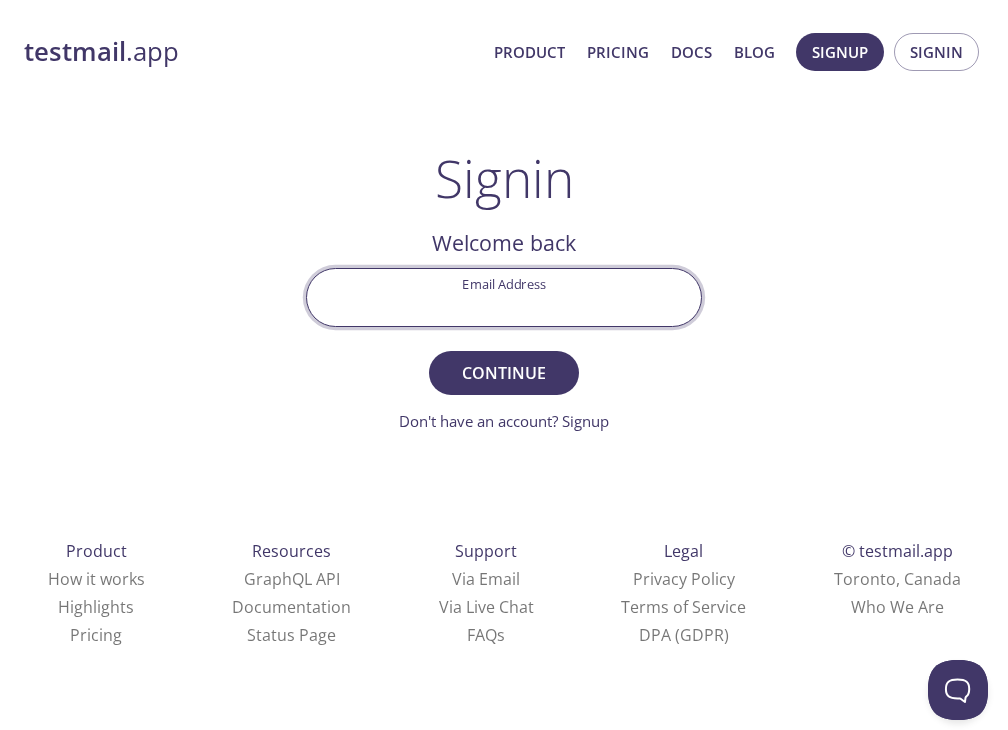 type on "[EMAIL]" 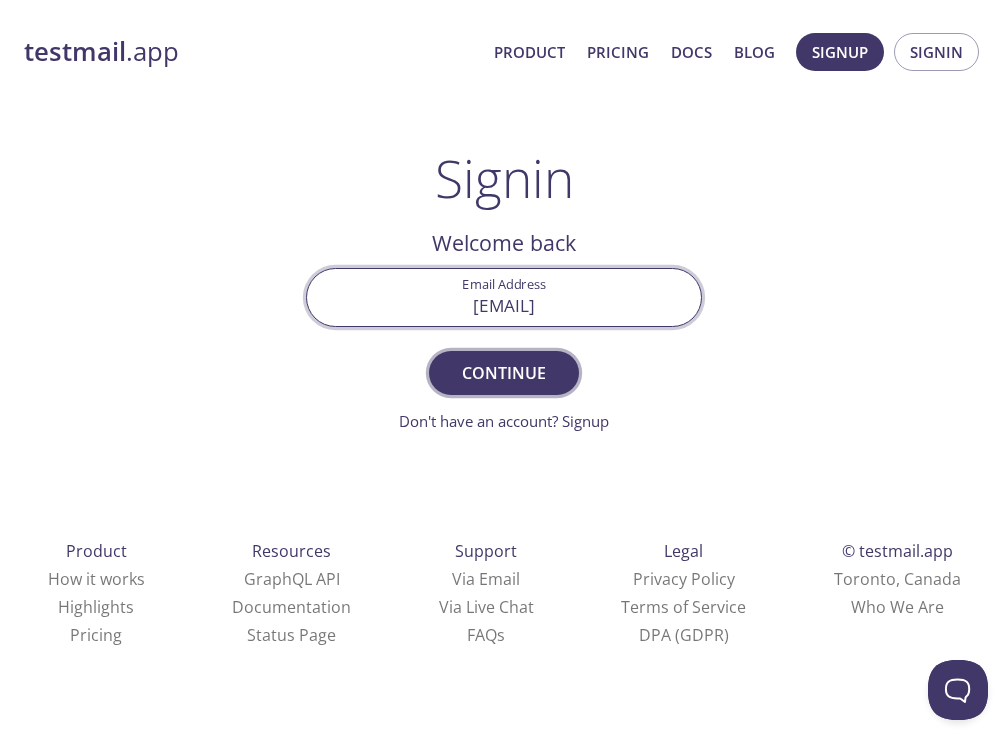 click on "Continue" at bounding box center (504, 373) 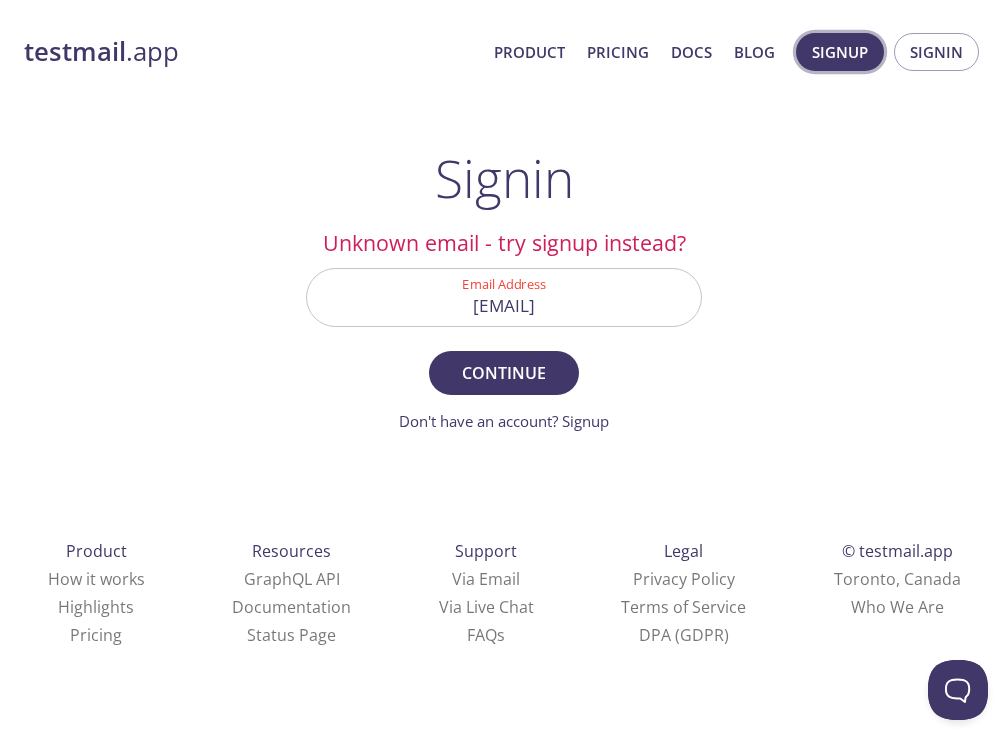 click on "Signup" at bounding box center [840, 52] 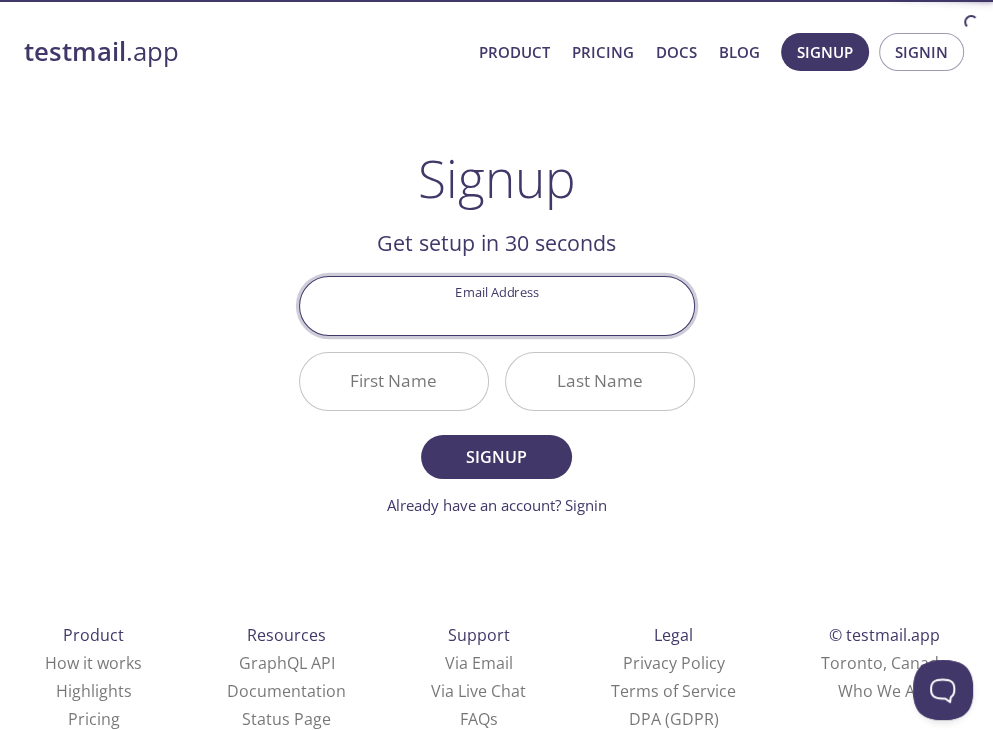 click on "Email Address" at bounding box center [497, 305] 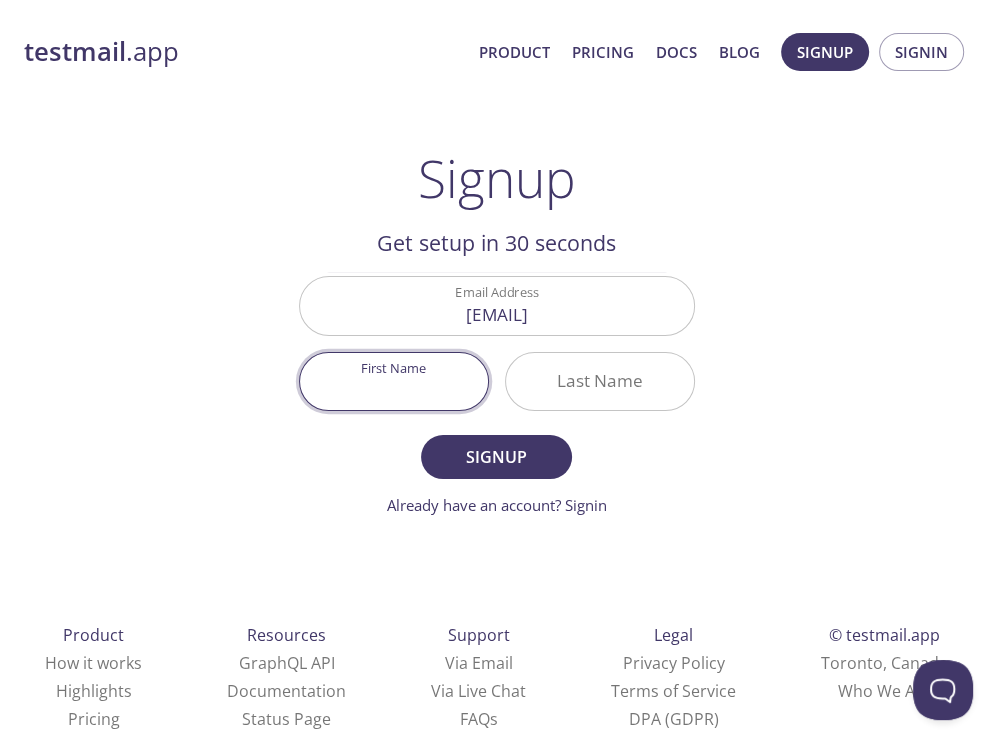 click on "First Name" at bounding box center [394, 381] 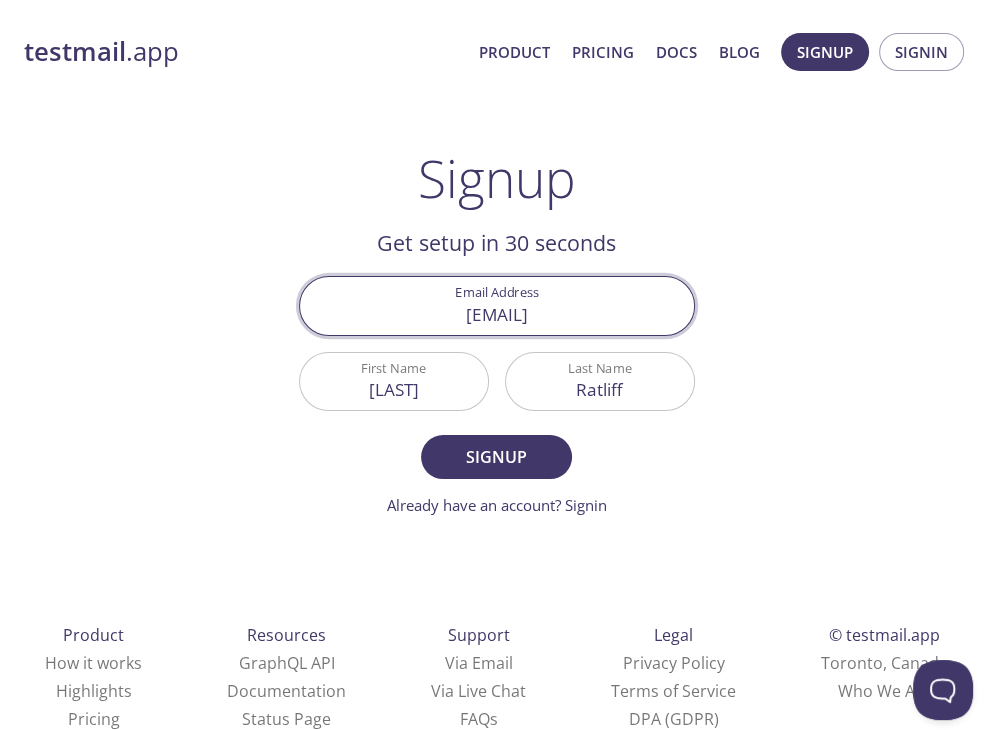 drag, startPoint x: 624, startPoint y: 319, endPoint x: 309, endPoint y: 315, distance: 315.0254 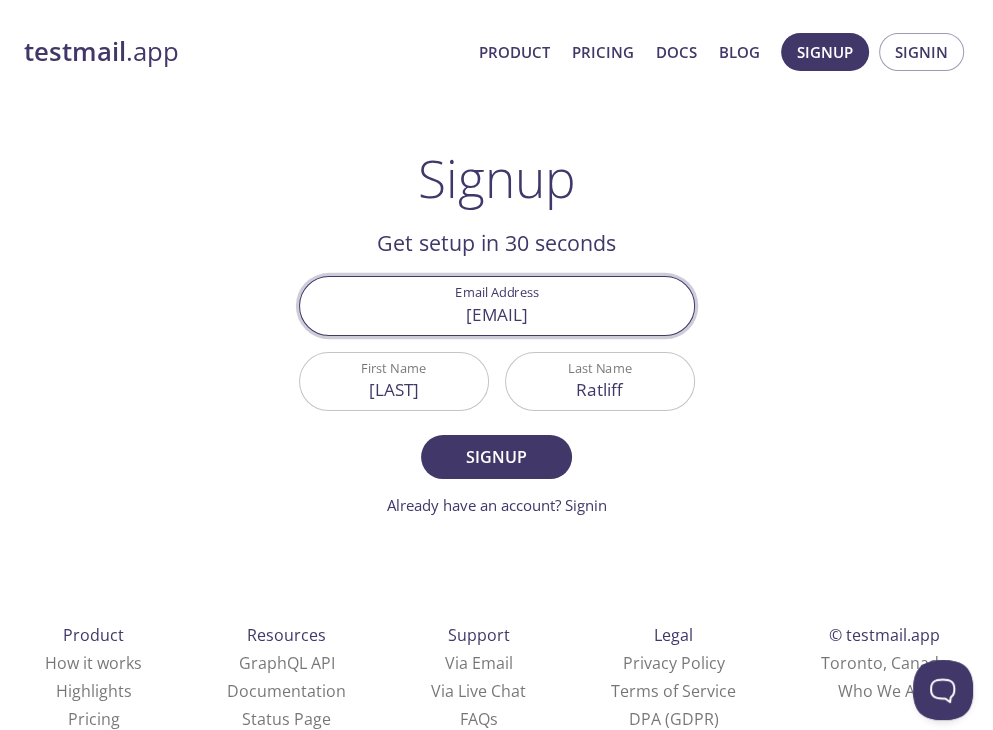 click on "[EMAIL]" at bounding box center [497, 305] 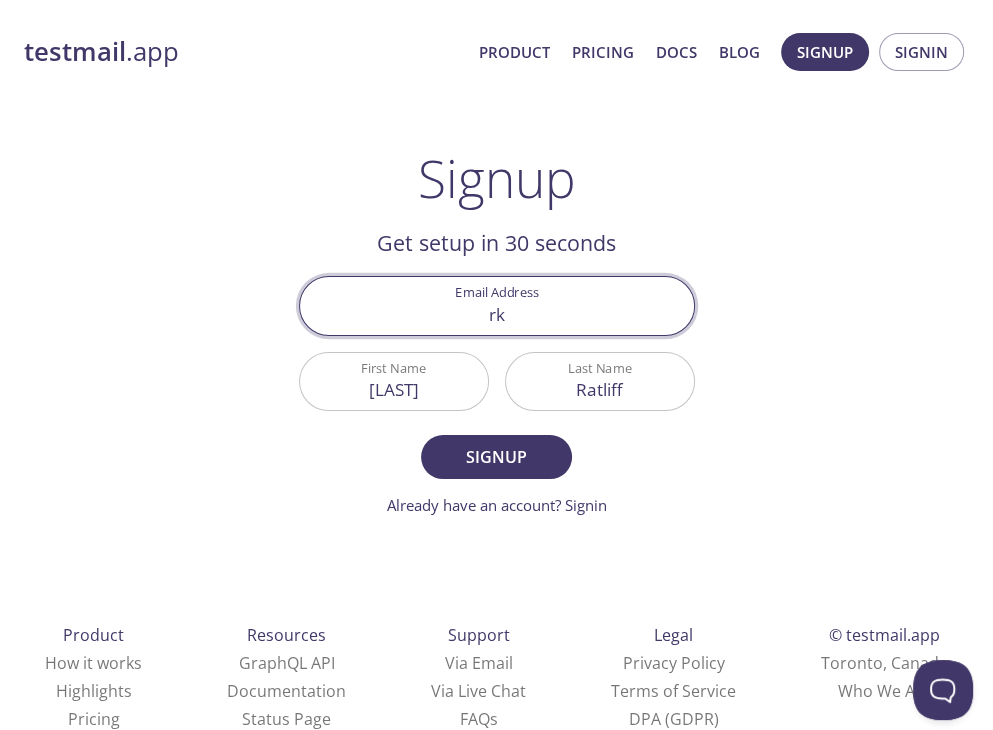 type on "[EMAIL]" 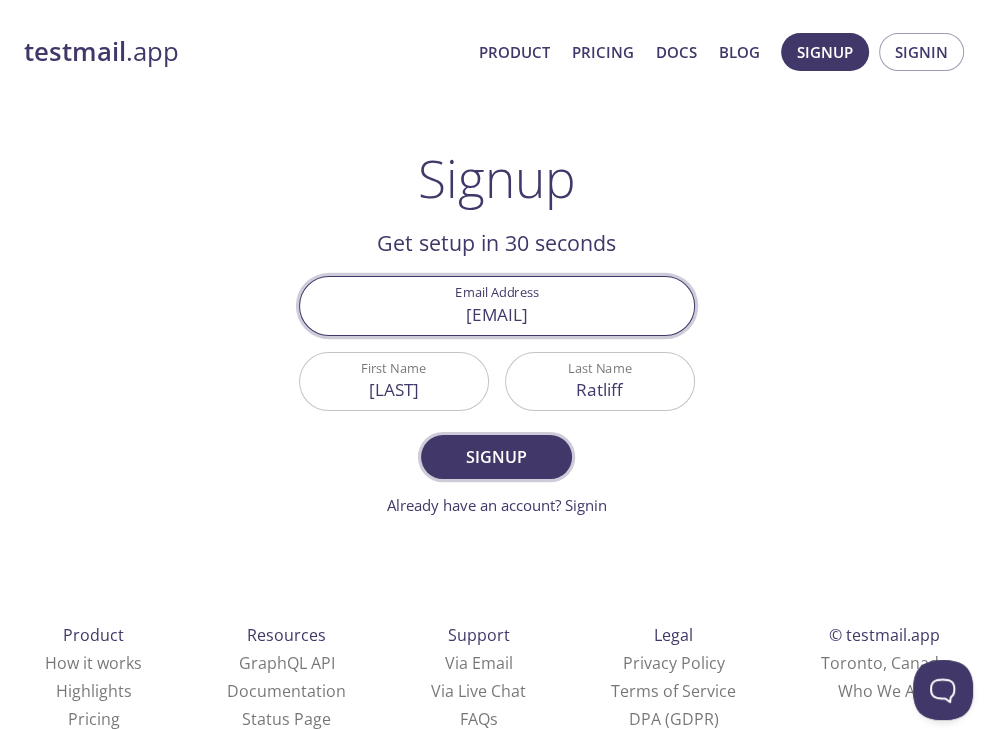 click on "Signup" at bounding box center [496, 457] 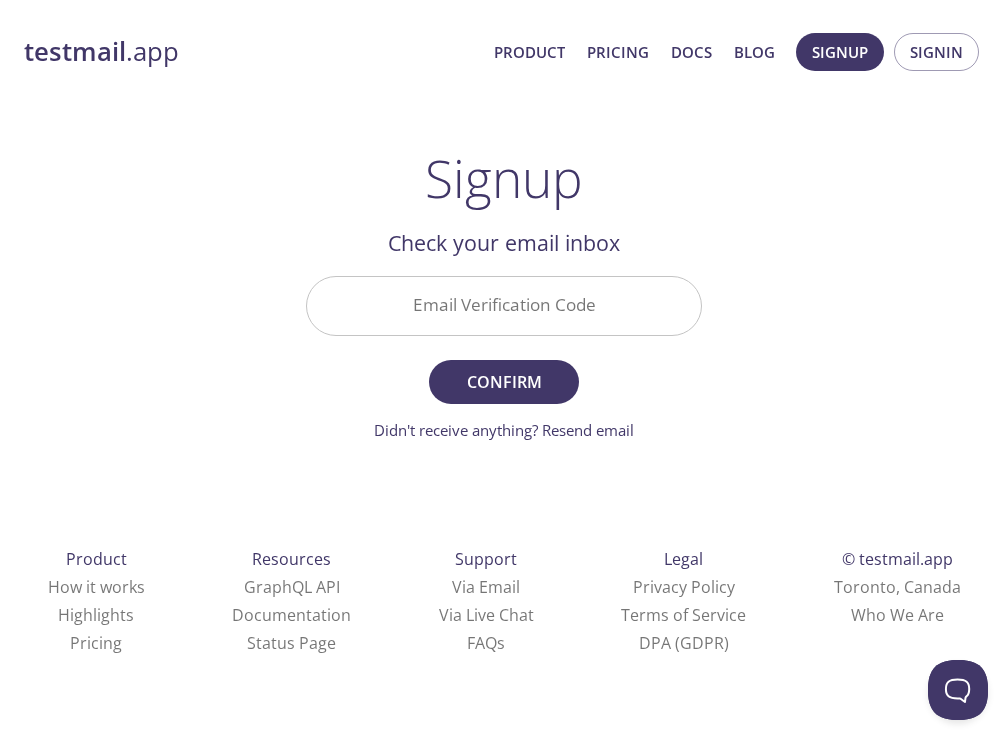 click on "Email Verification Code" at bounding box center [504, 305] 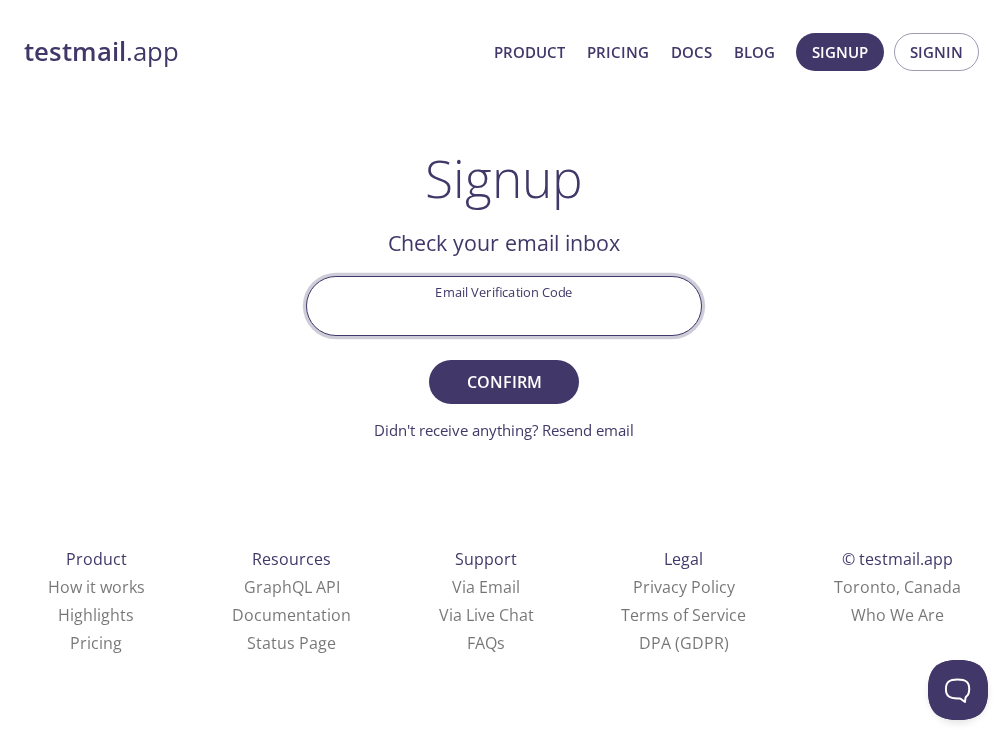 click on "Email Verification Code" at bounding box center (504, 305) 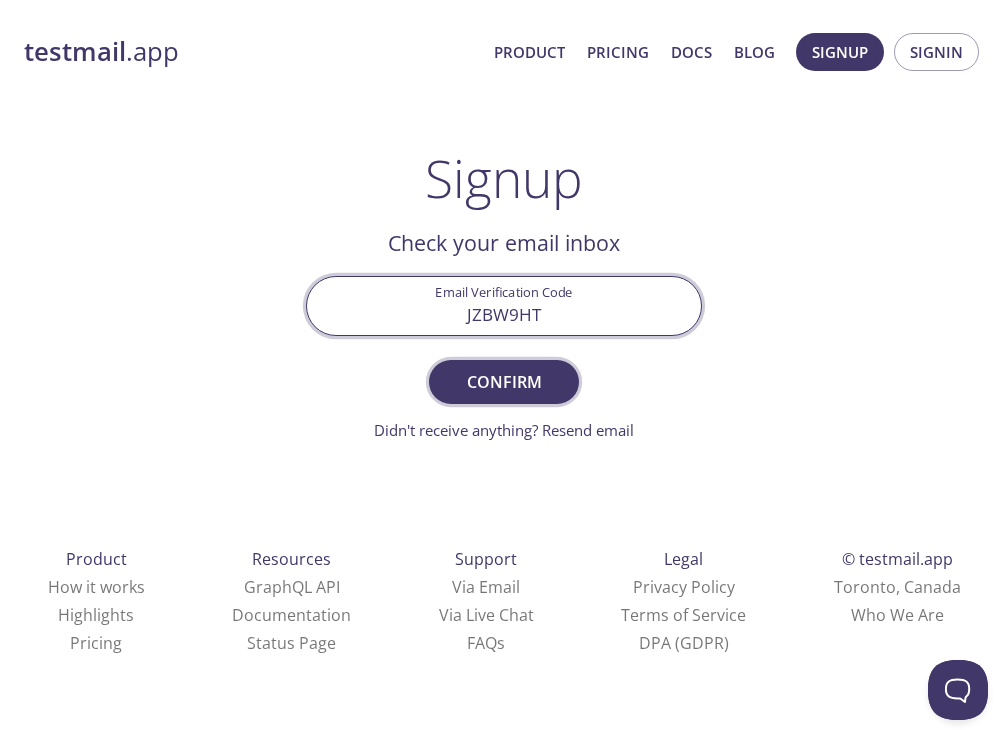 type on "JZBW9HT" 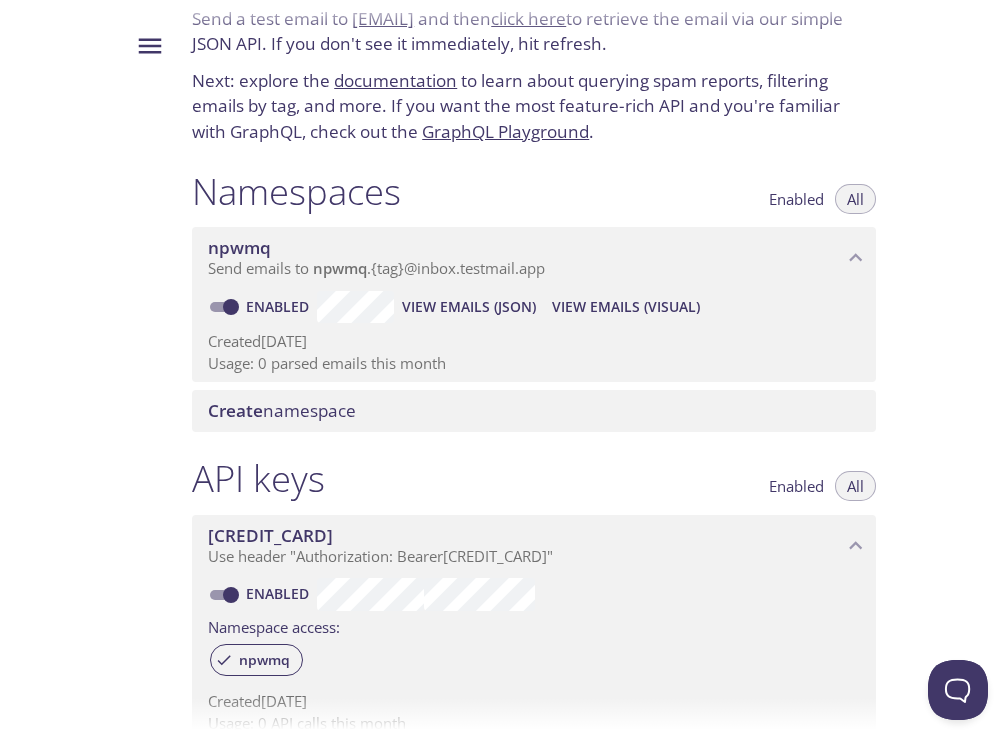 scroll, scrollTop: 0, scrollLeft: 0, axis: both 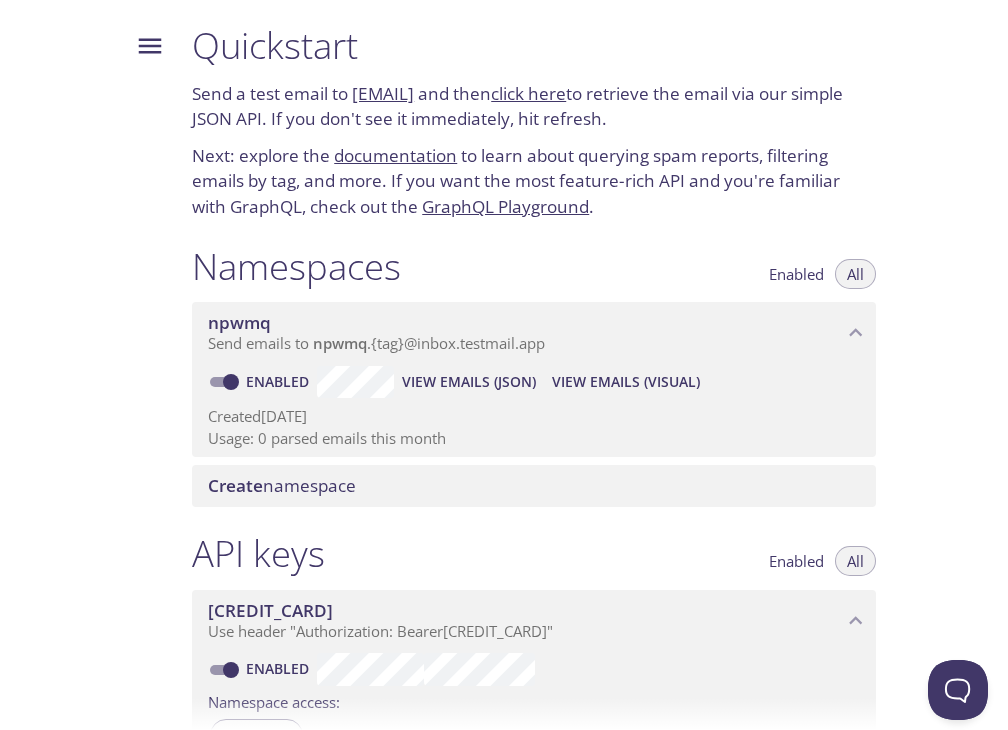 click at bounding box center (150, 46) 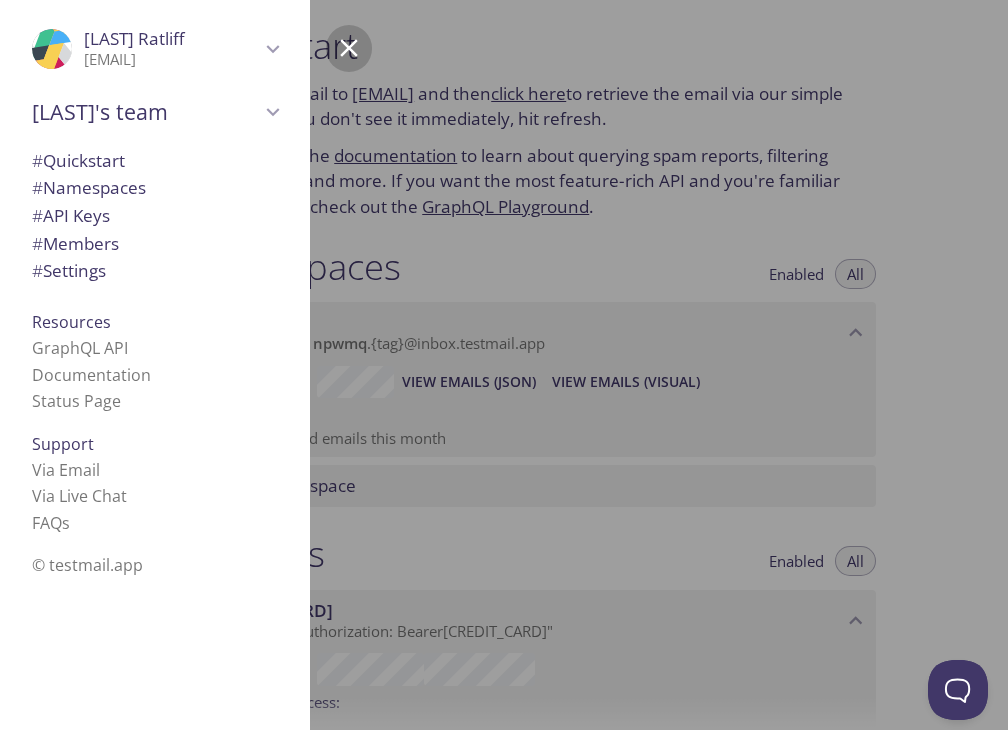 click on "[LAST]'s team" at bounding box center [146, 112] 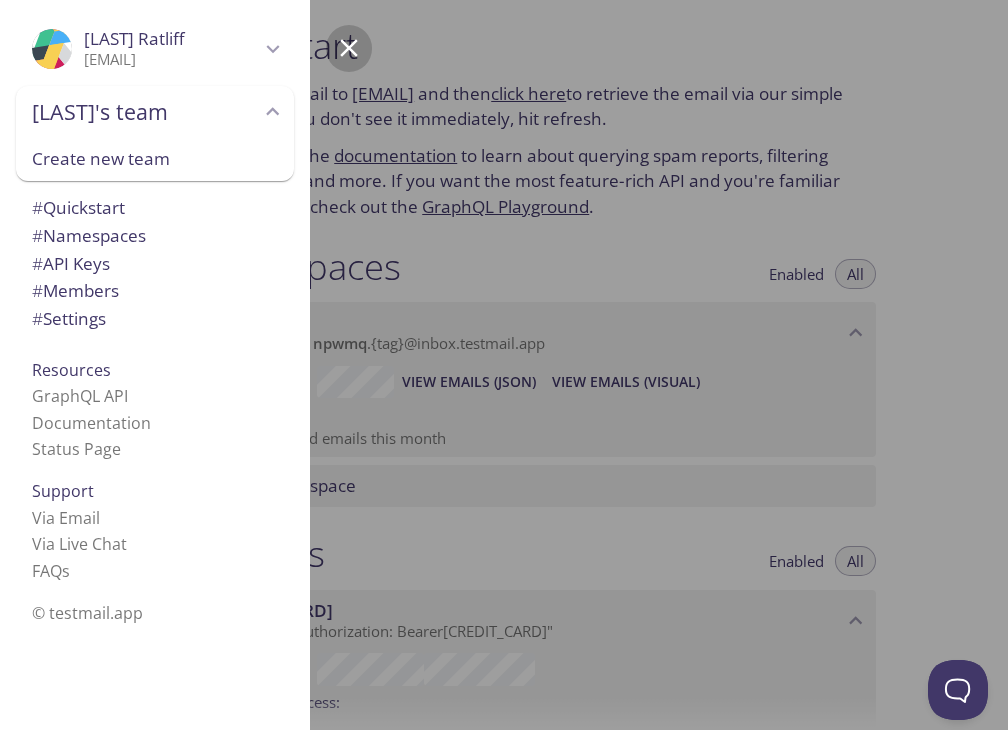 click on "[LAST]'s team" at bounding box center [146, 112] 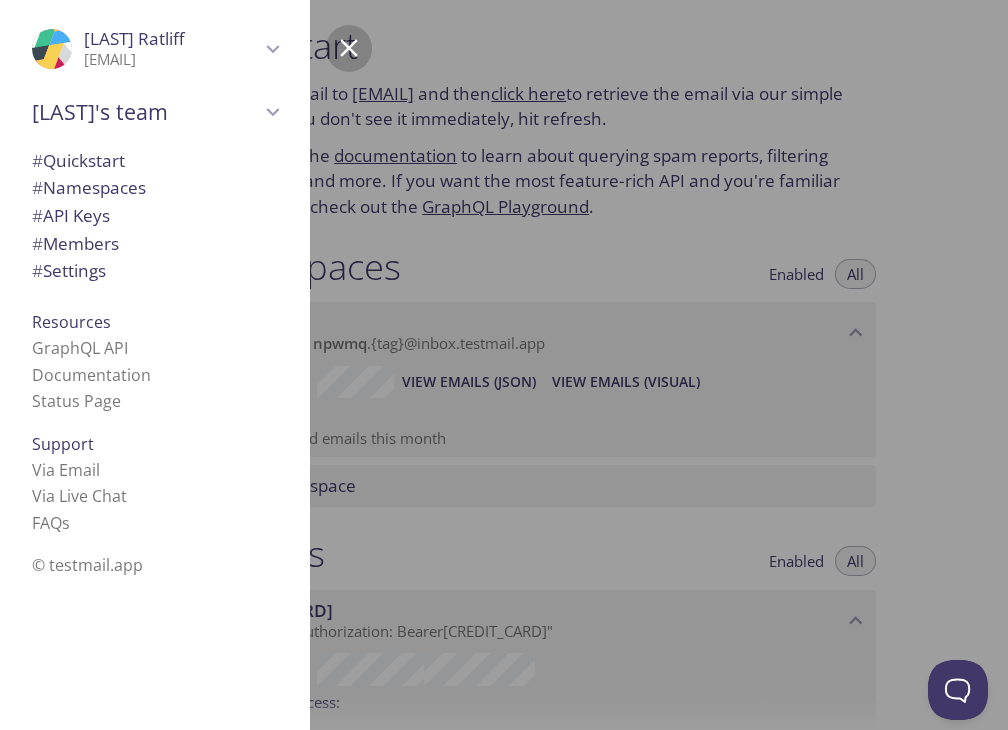 click at bounding box center [680, 365] 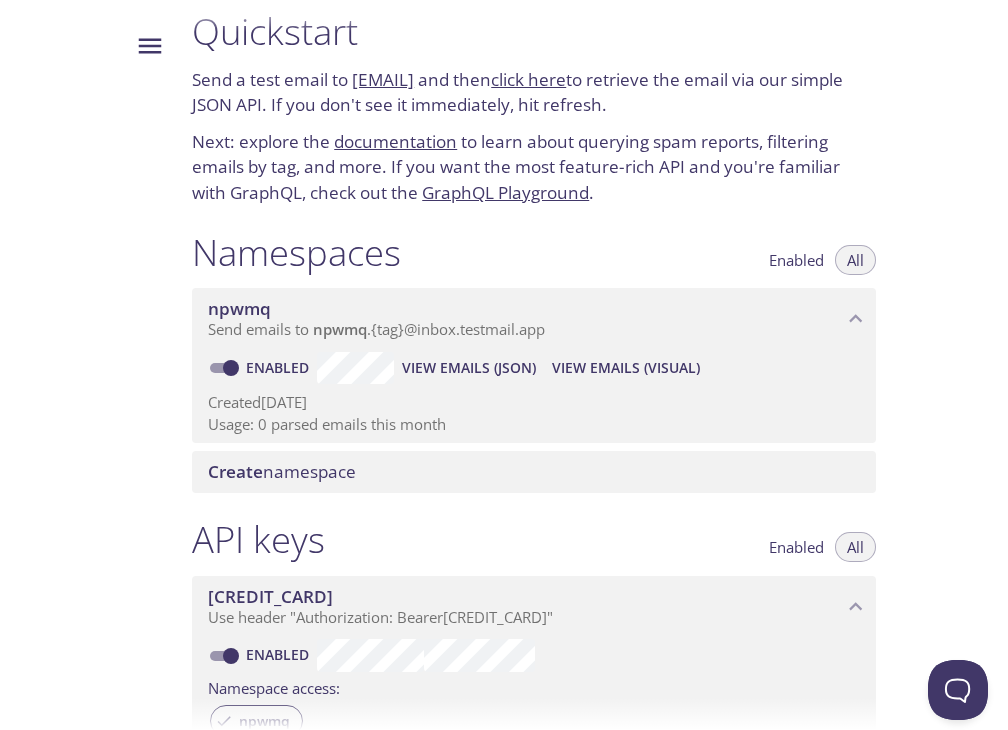 scroll, scrollTop: 0, scrollLeft: 0, axis: both 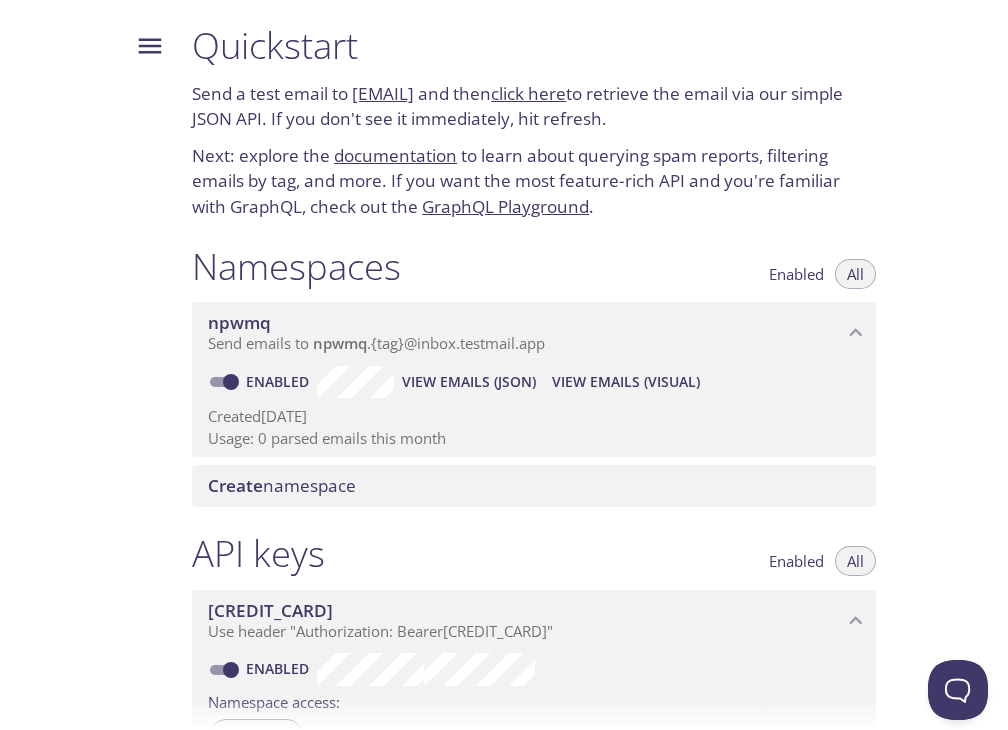 click at bounding box center (150, 46) 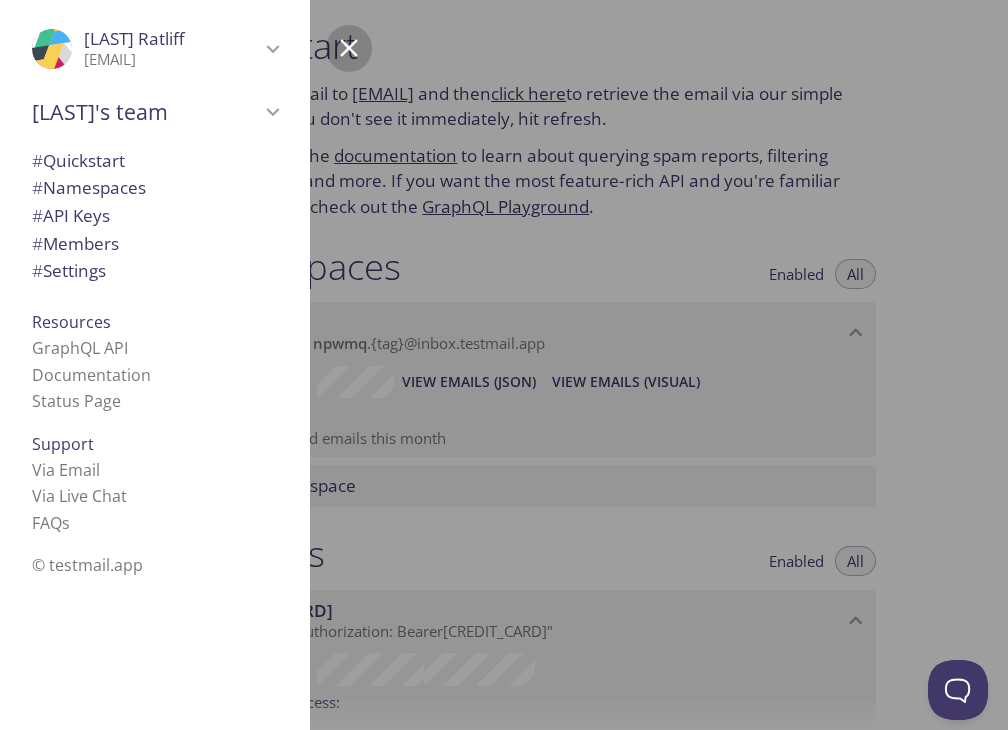 click at bounding box center [680, 365] 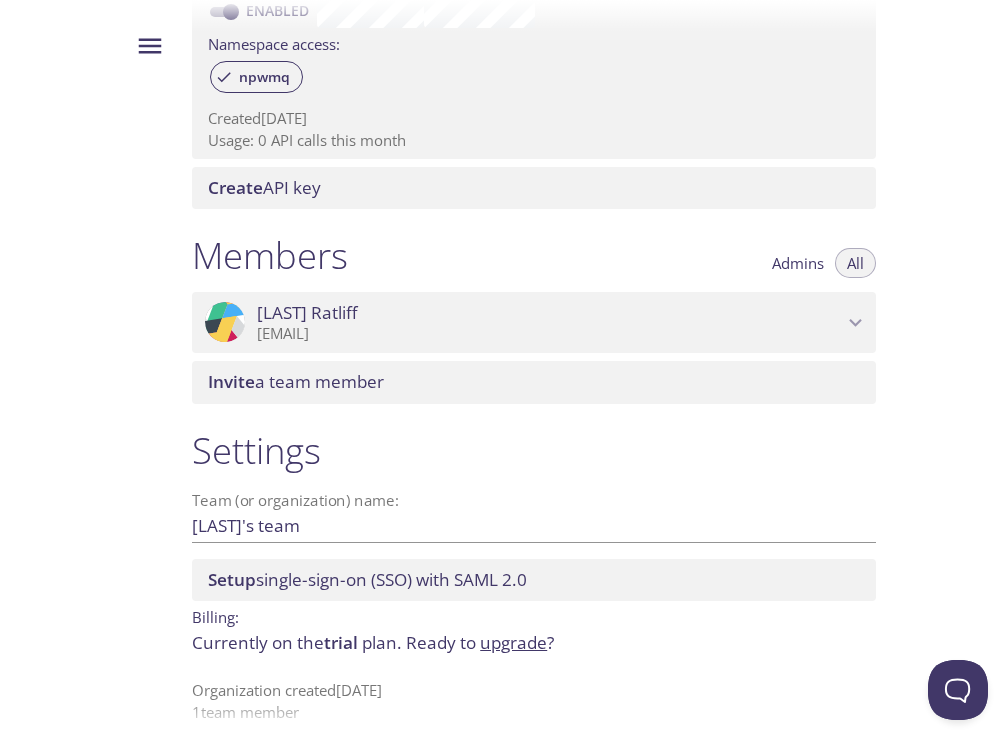 scroll, scrollTop: 674, scrollLeft: 0, axis: vertical 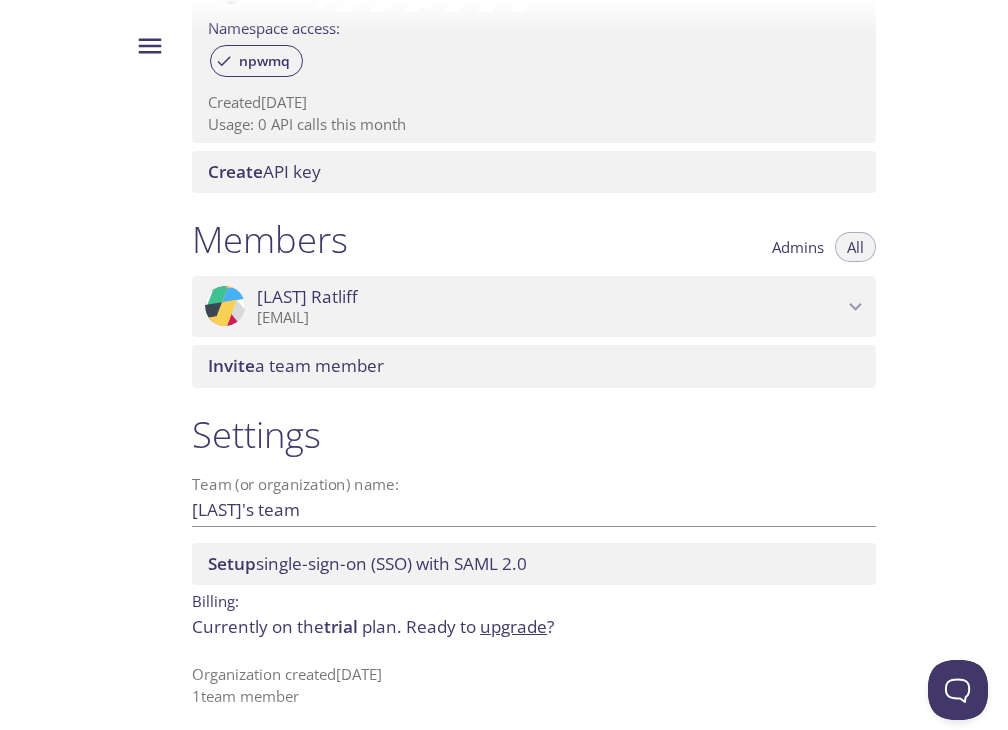 click on "Setup  single-sign-on (SSO) with SAML 2.0" at bounding box center [367, 563] 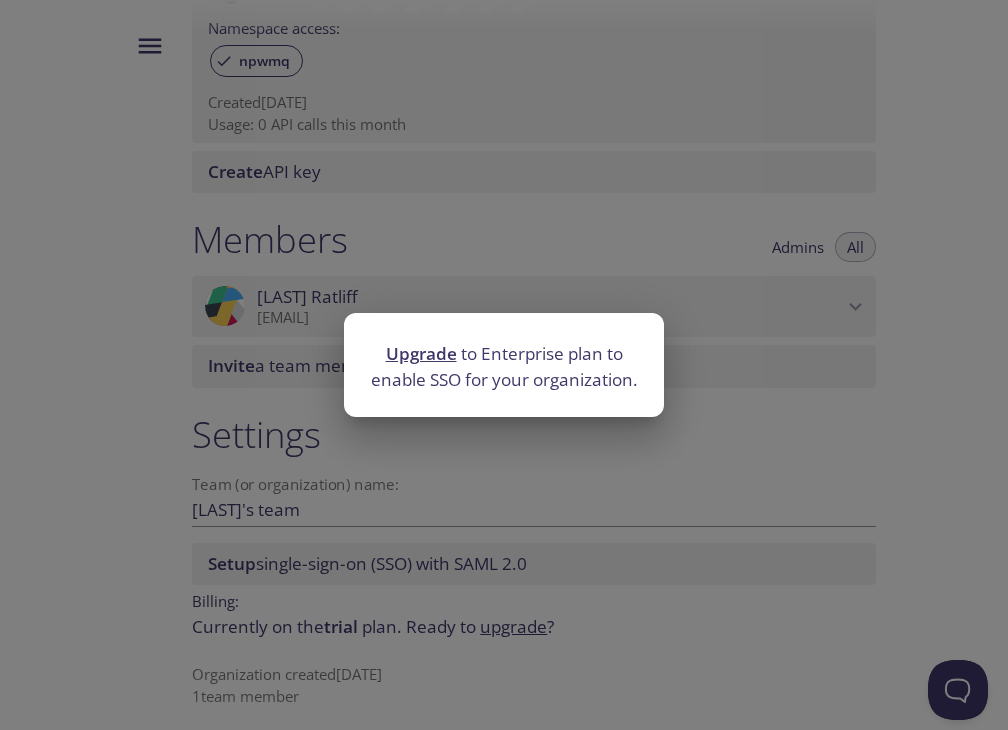 click on "Upgrade   to Enterprise plan to enable SSO for your organization." at bounding box center [504, 365] 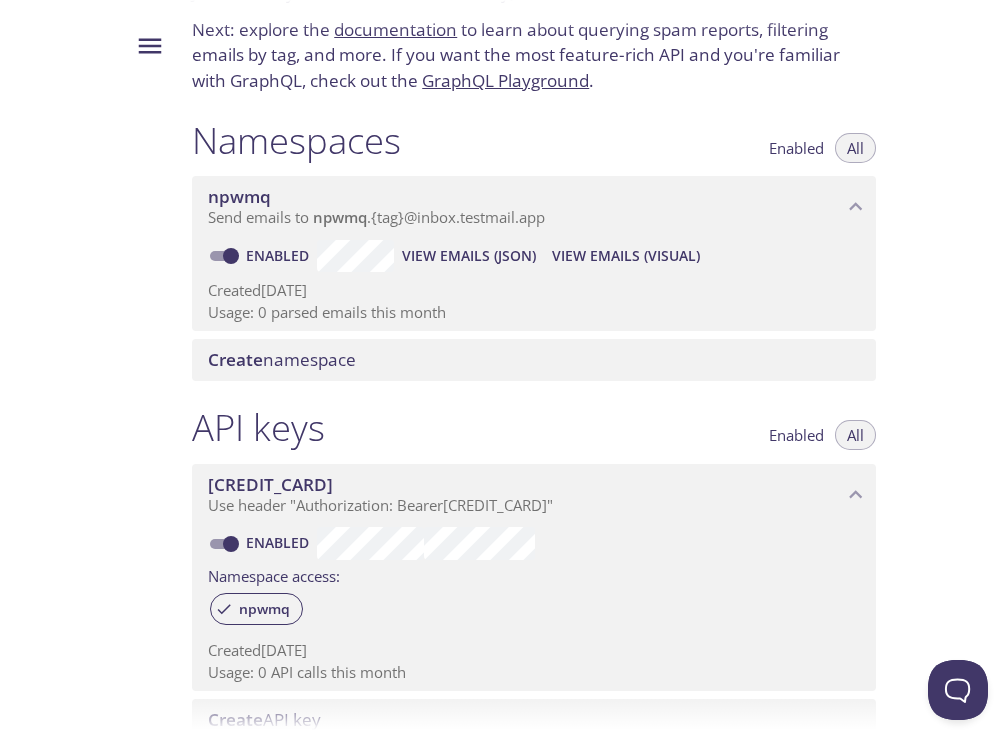 scroll, scrollTop: 0, scrollLeft: 0, axis: both 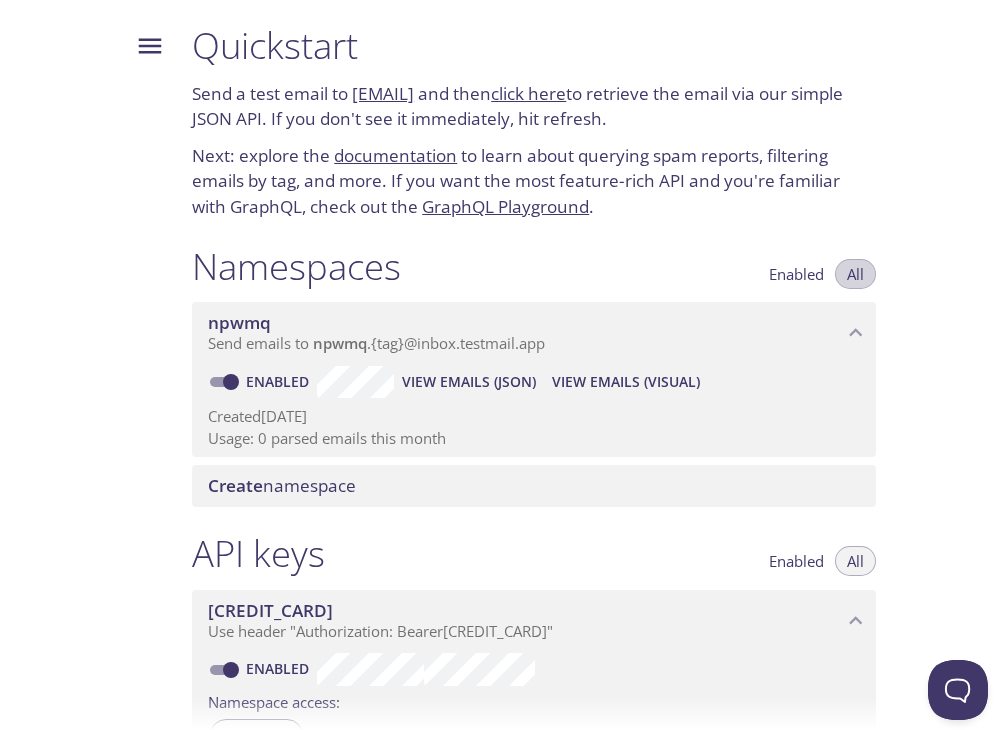 click on "All" at bounding box center [855, 274] 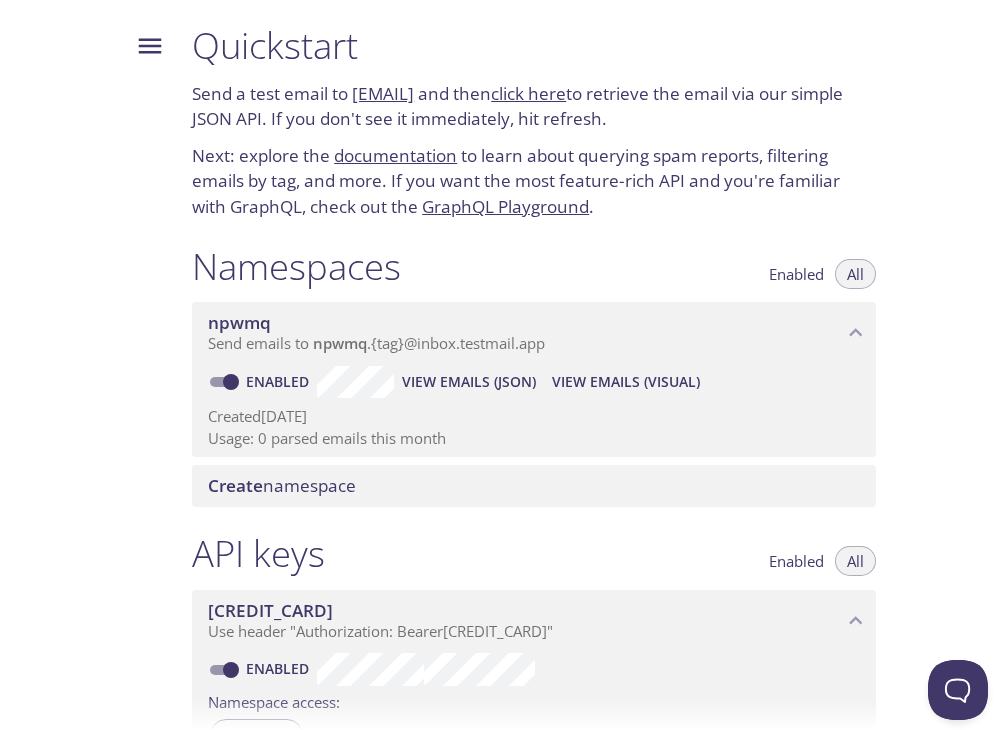 click on "All" at bounding box center [855, 274] 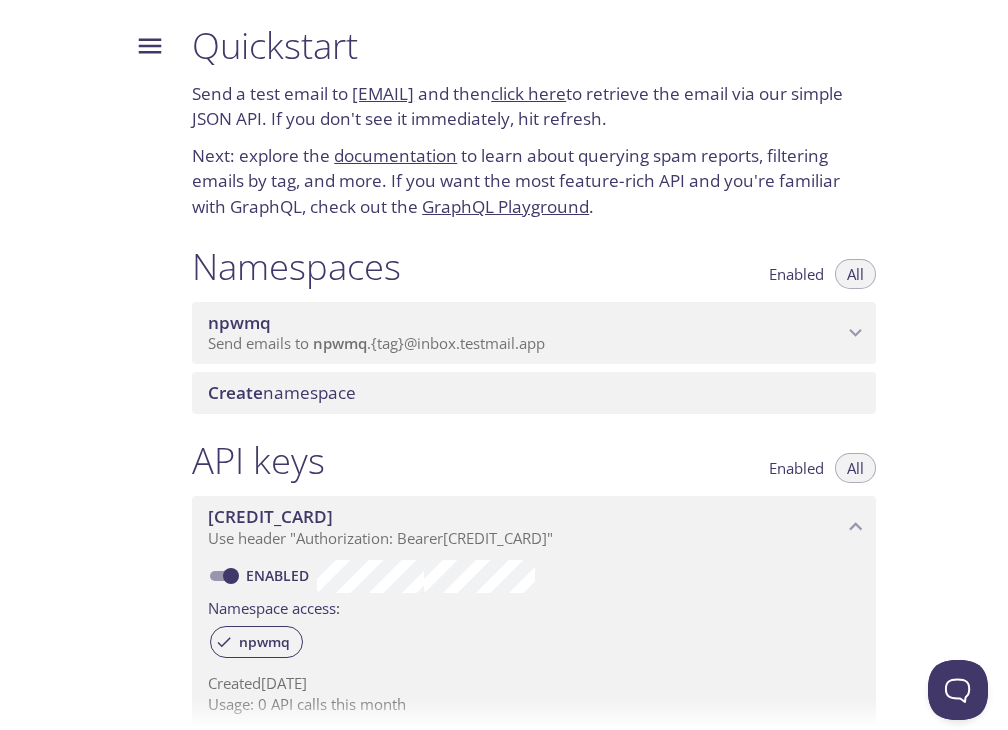 click at bounding box center (856, 333) 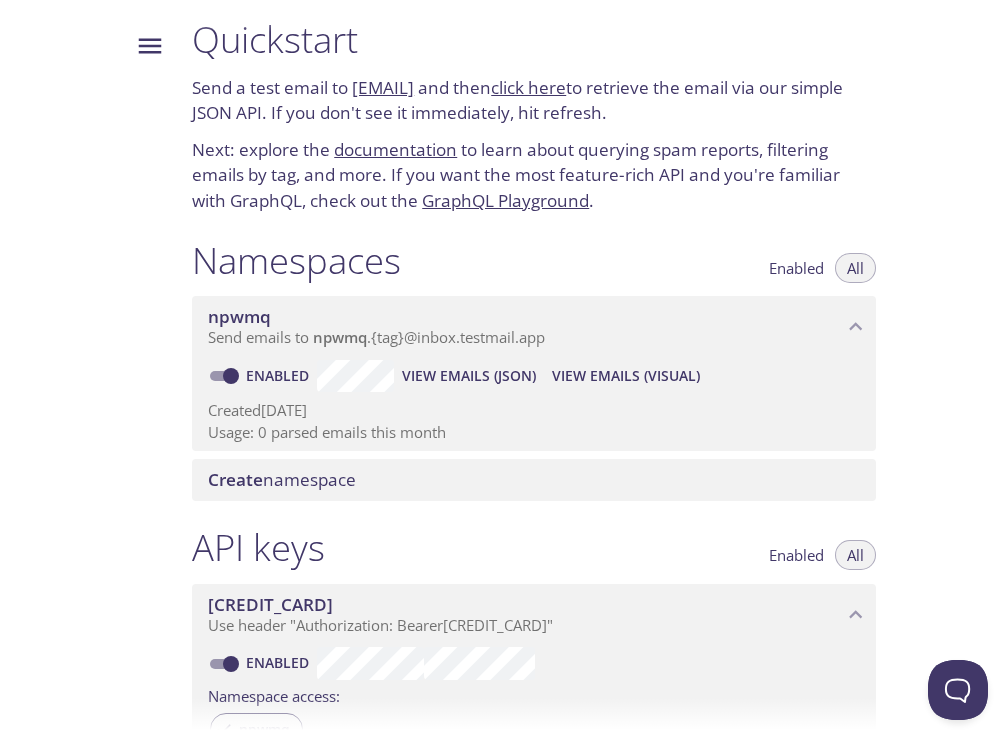 scroll, scrollTop: 0, scrollLeft: 0, axis: both 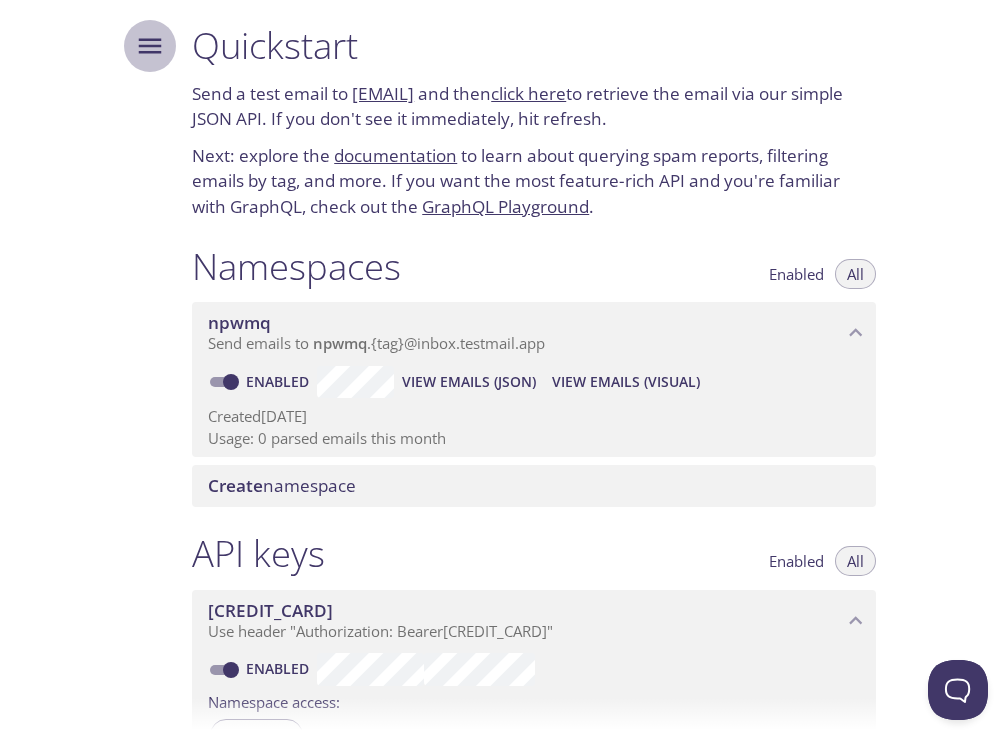 click at bounding box center [150, 46] 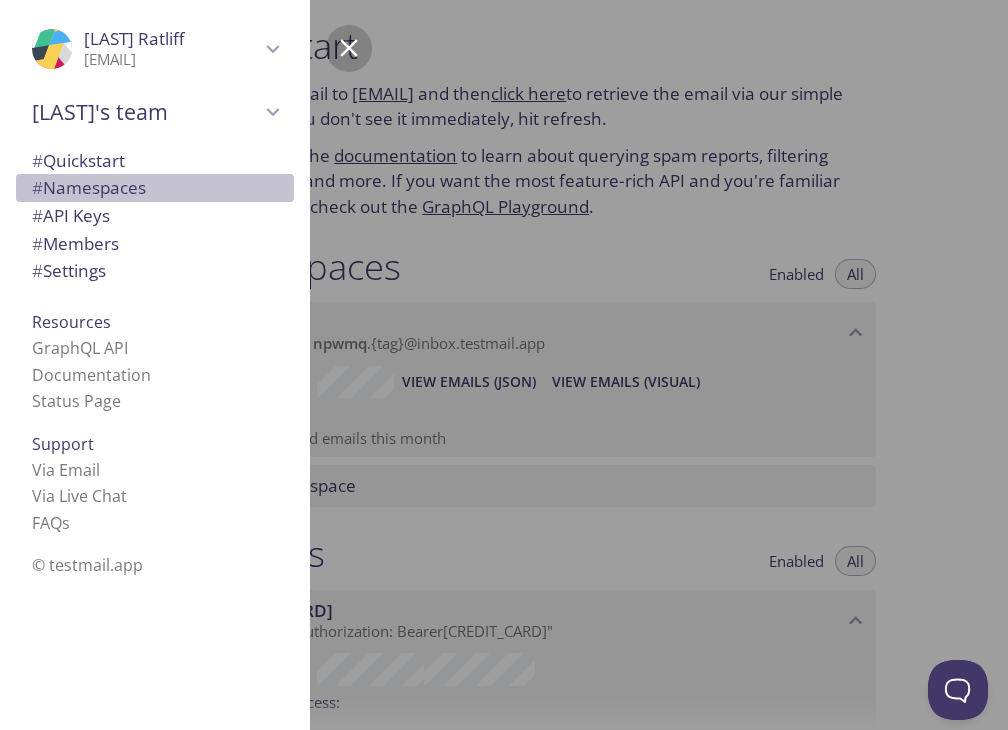 click on "#  Namespaces" at bounding box center [89, 187] 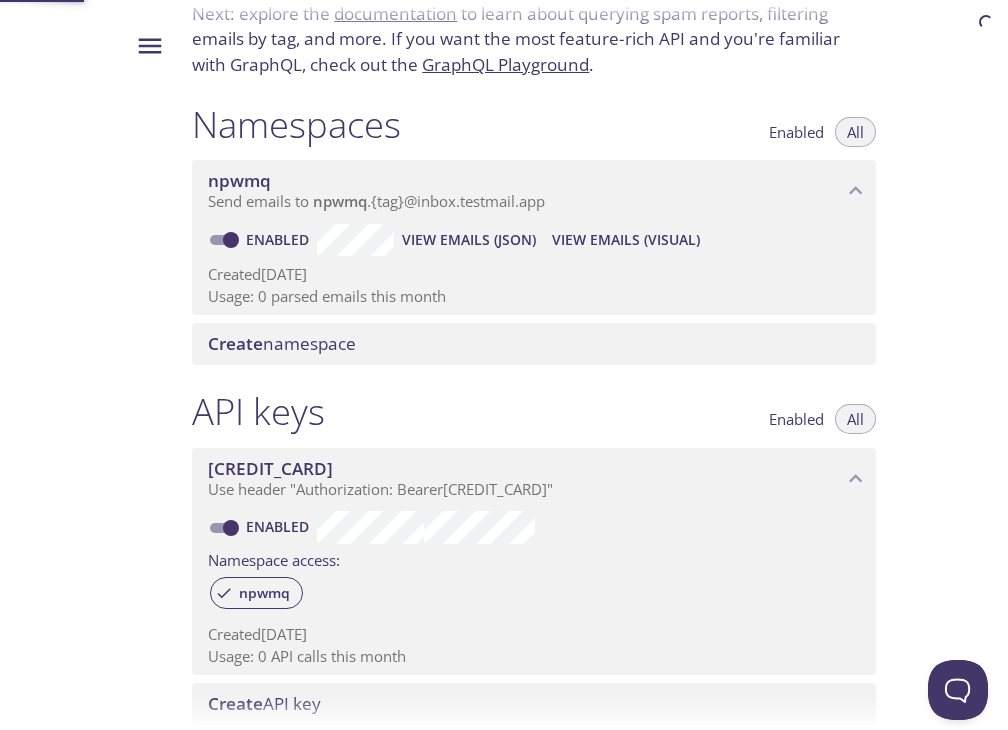 scroll, scrollTop: 244, scrollLeft: 0, axis: vertical 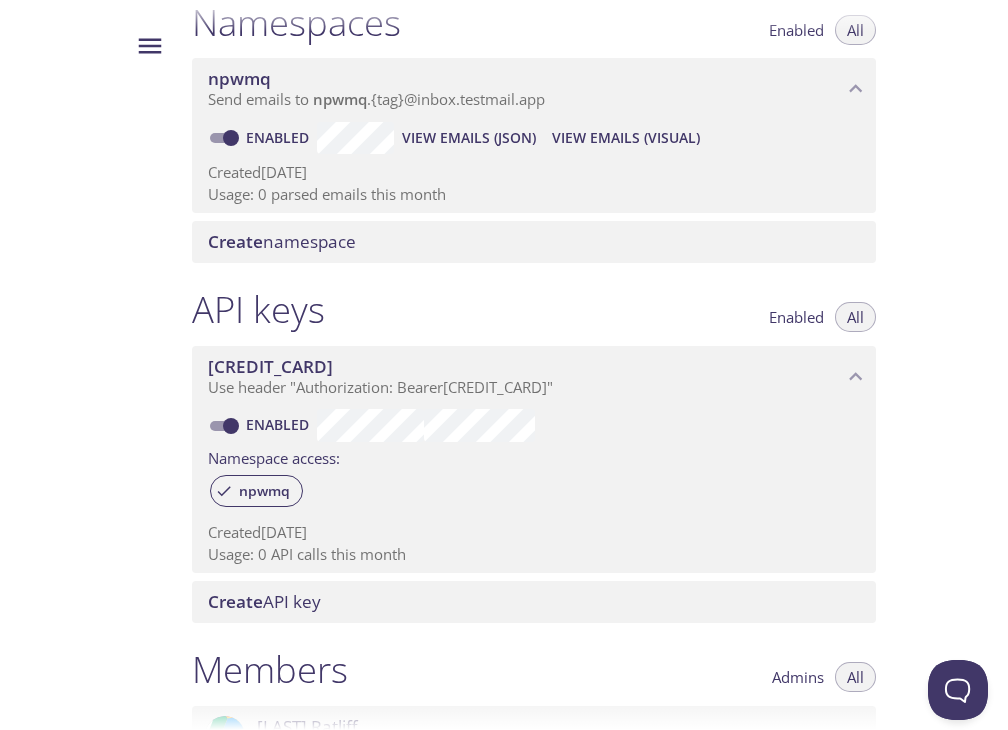 click at bounding box center [150, 46] 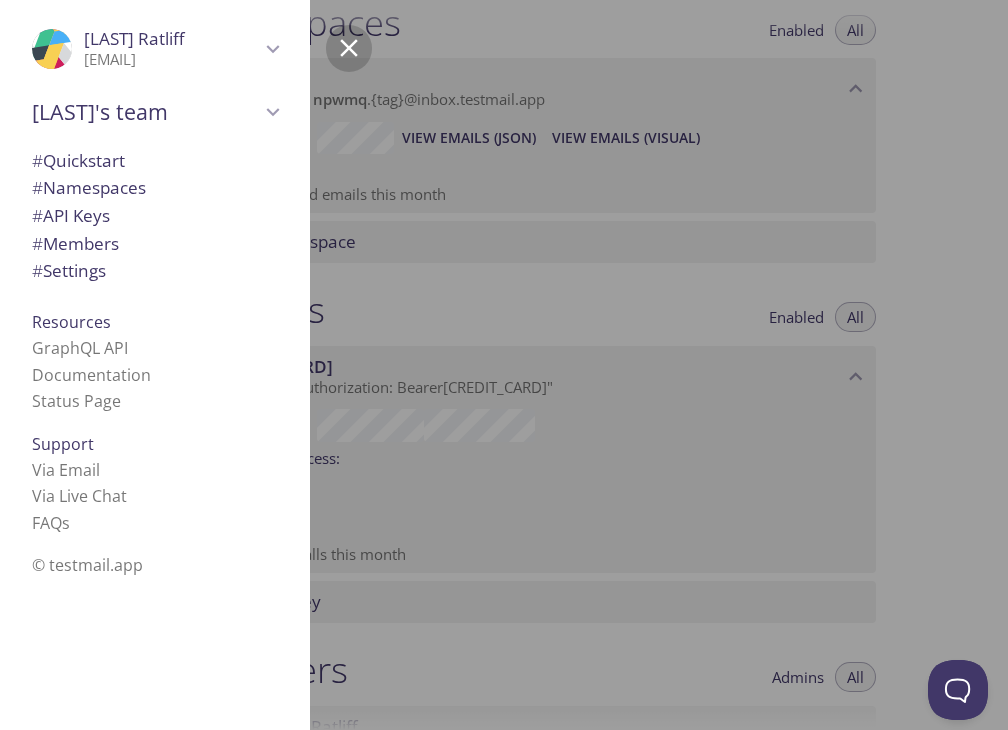 click on "#  Settings" at bounding box center [69, 270] 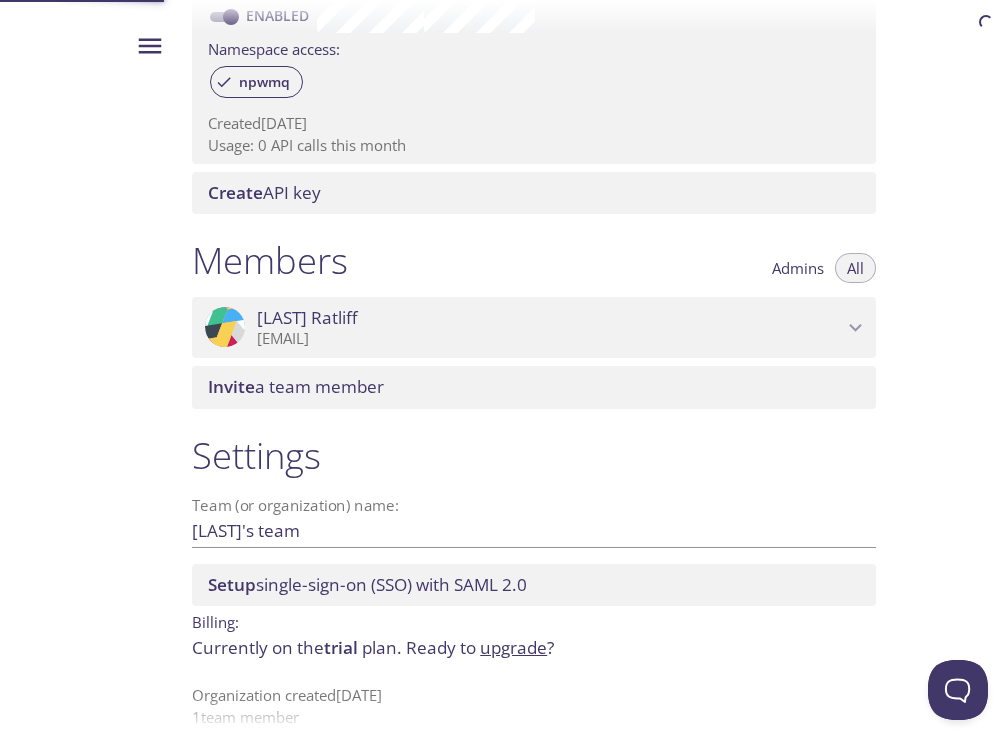 scroll, scrollTop: 674, scrollLeft: 0, axis: vertical 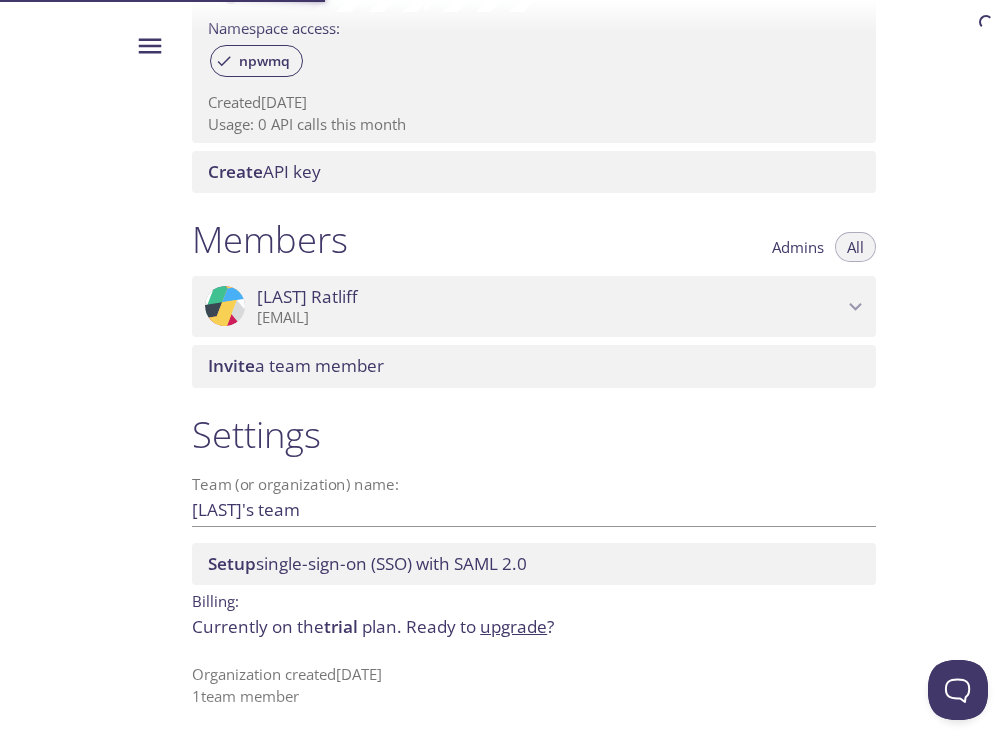 click at bounding box center [150, 46] 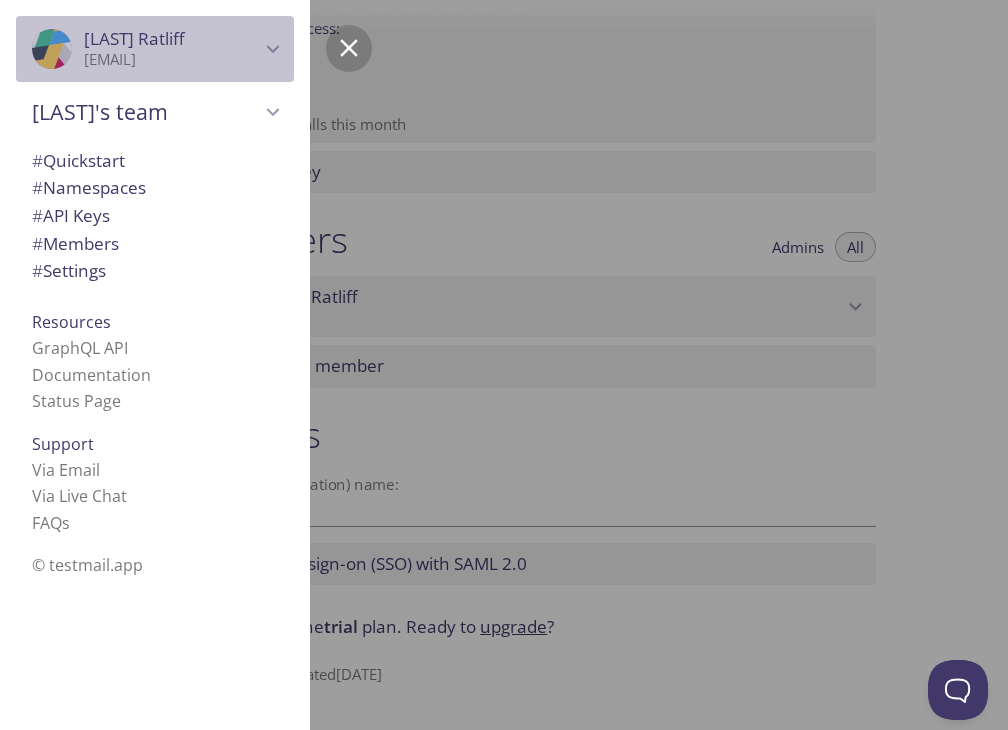 click on "[LAST]   [LAST]" at bounding box center [134, 38] 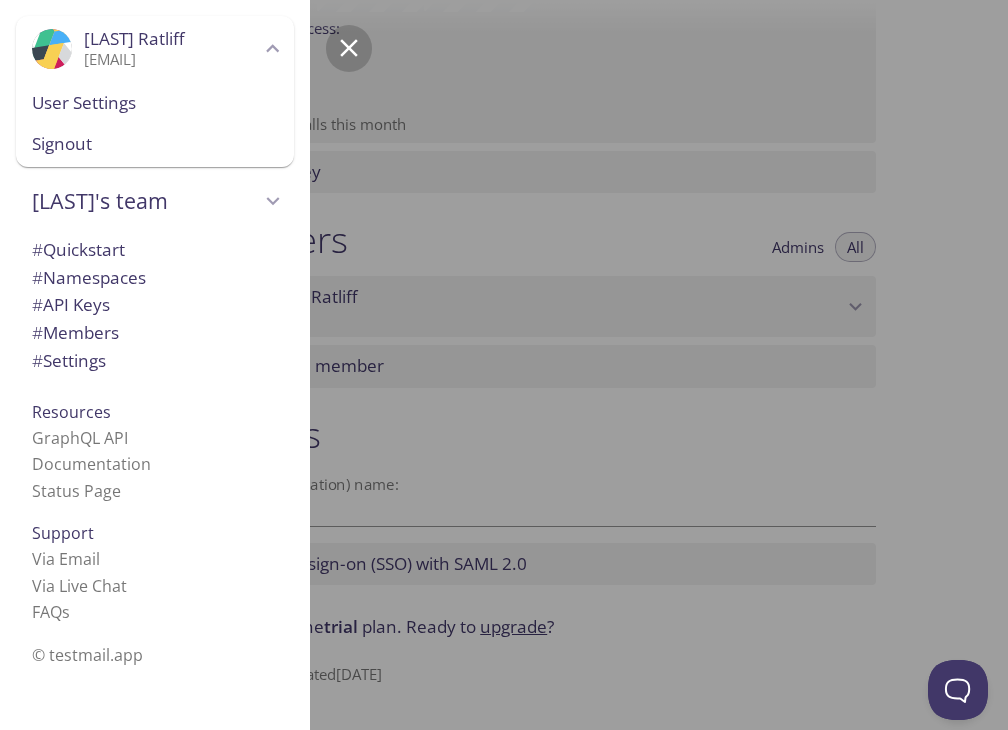 click at bounding box center (50, 64) 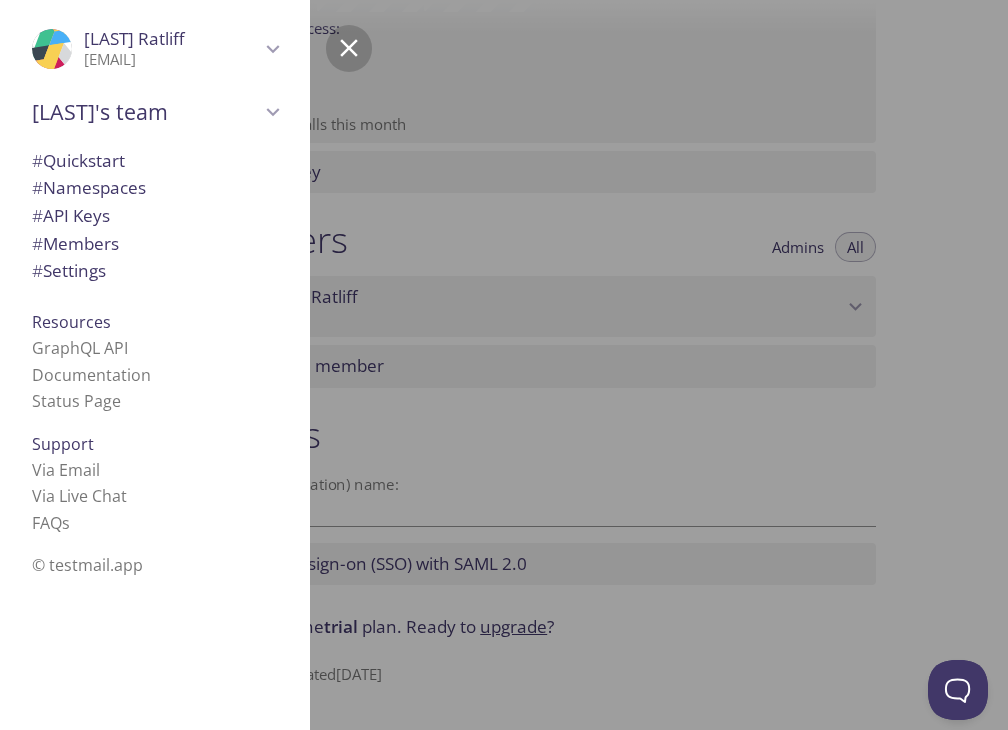 click at bounding box center [680, 365] 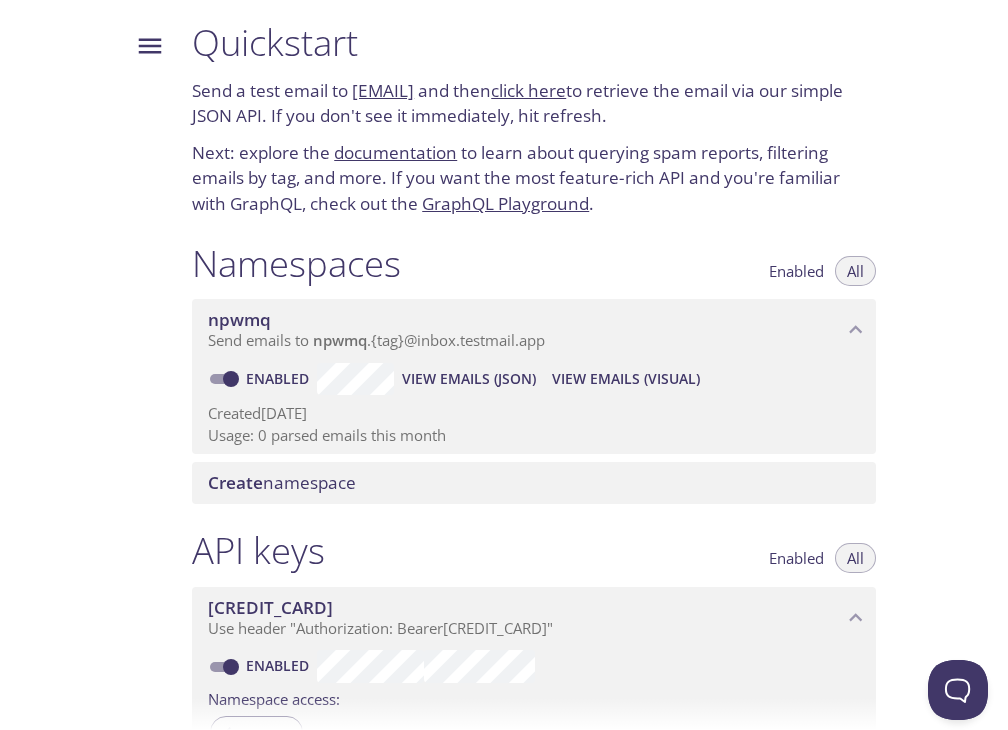 scroll, scrollTop: 0, scrollLeft: 0, axis: both 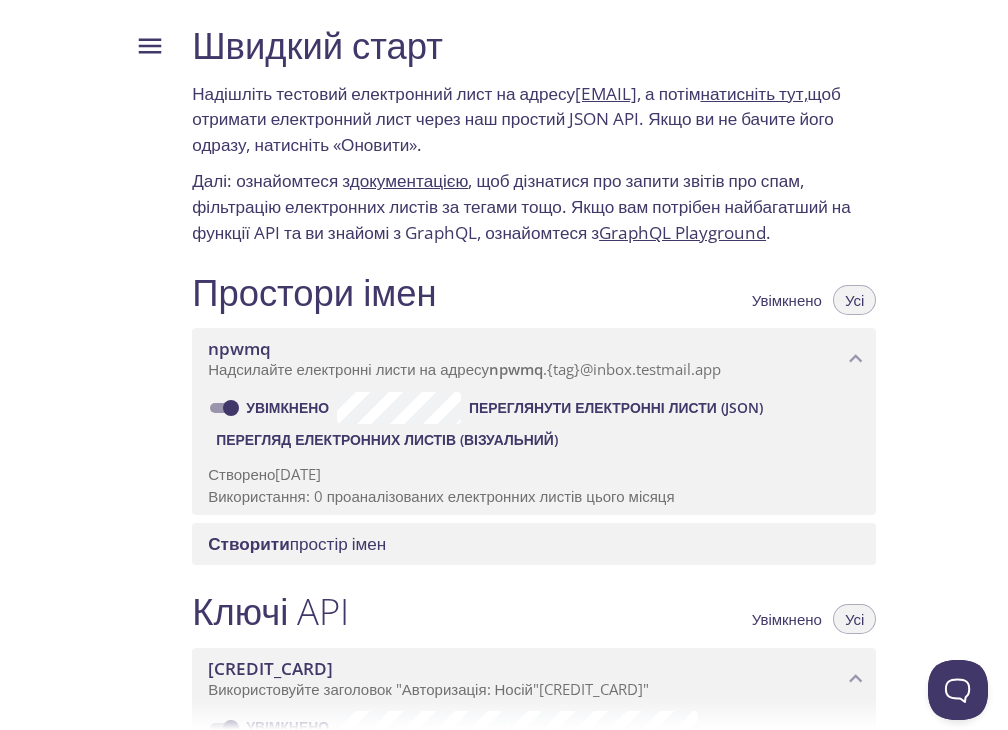 click on "Надішліть тестовий електронний лист на адресу  [EMAIL]  , а потім  натисніть тут,  щоб отримати електронний лист через наш простий JSON API. Якщо ви не бачите його одразу, натисніть «Оновити».     Далі: ознайомтеся з  документацією  , щоб дізнатися про запити звітів про спам, фільтрацію електронних листів за тегами тощо. Якщо вам потрібен найбагатший на функції API та ви знайомі з GraphQL, ознайомтеся з  GraphQL Playground  ." at bounding box center (534, 134) 